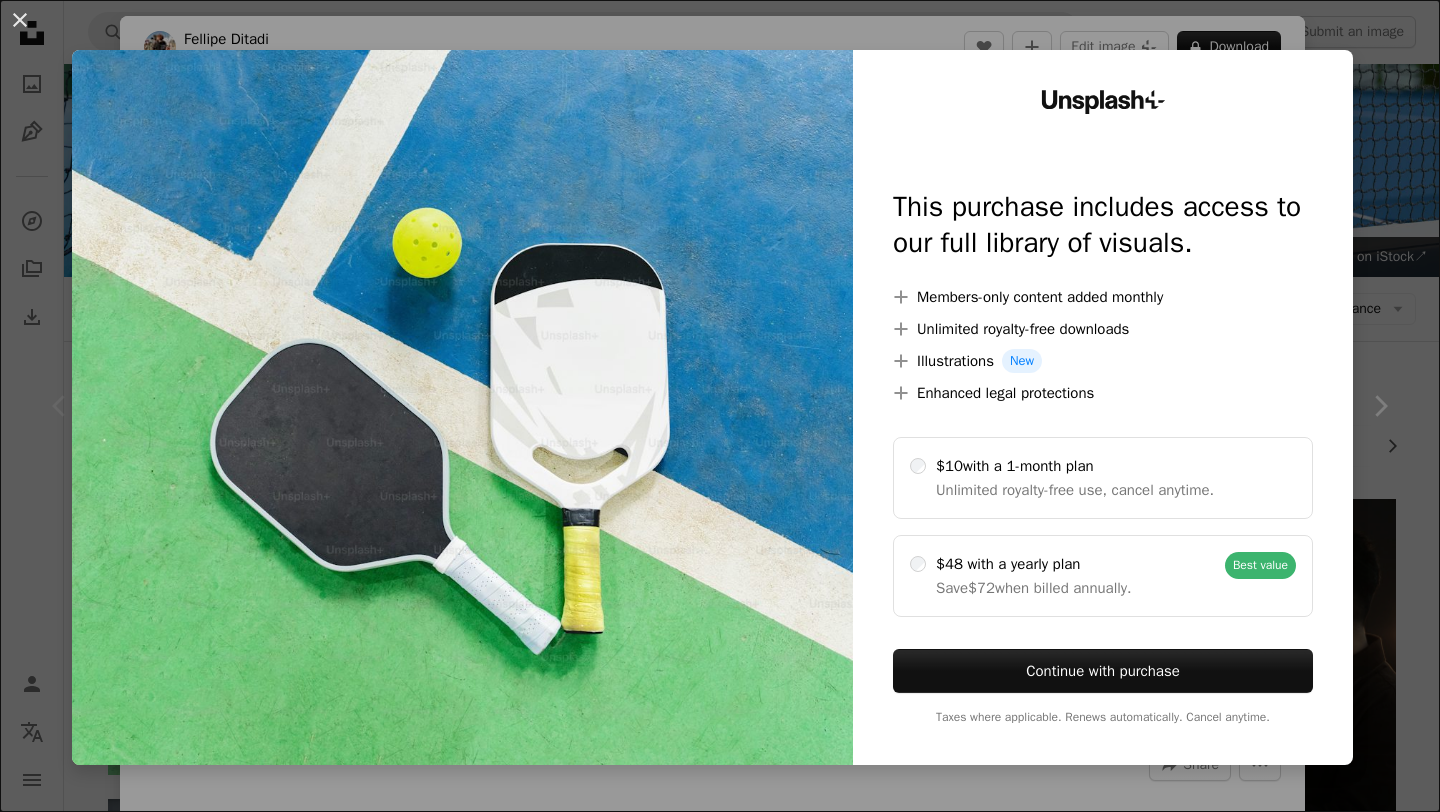 scroll, scrollTop: 393, scrollLeft: 0, axis: vertical 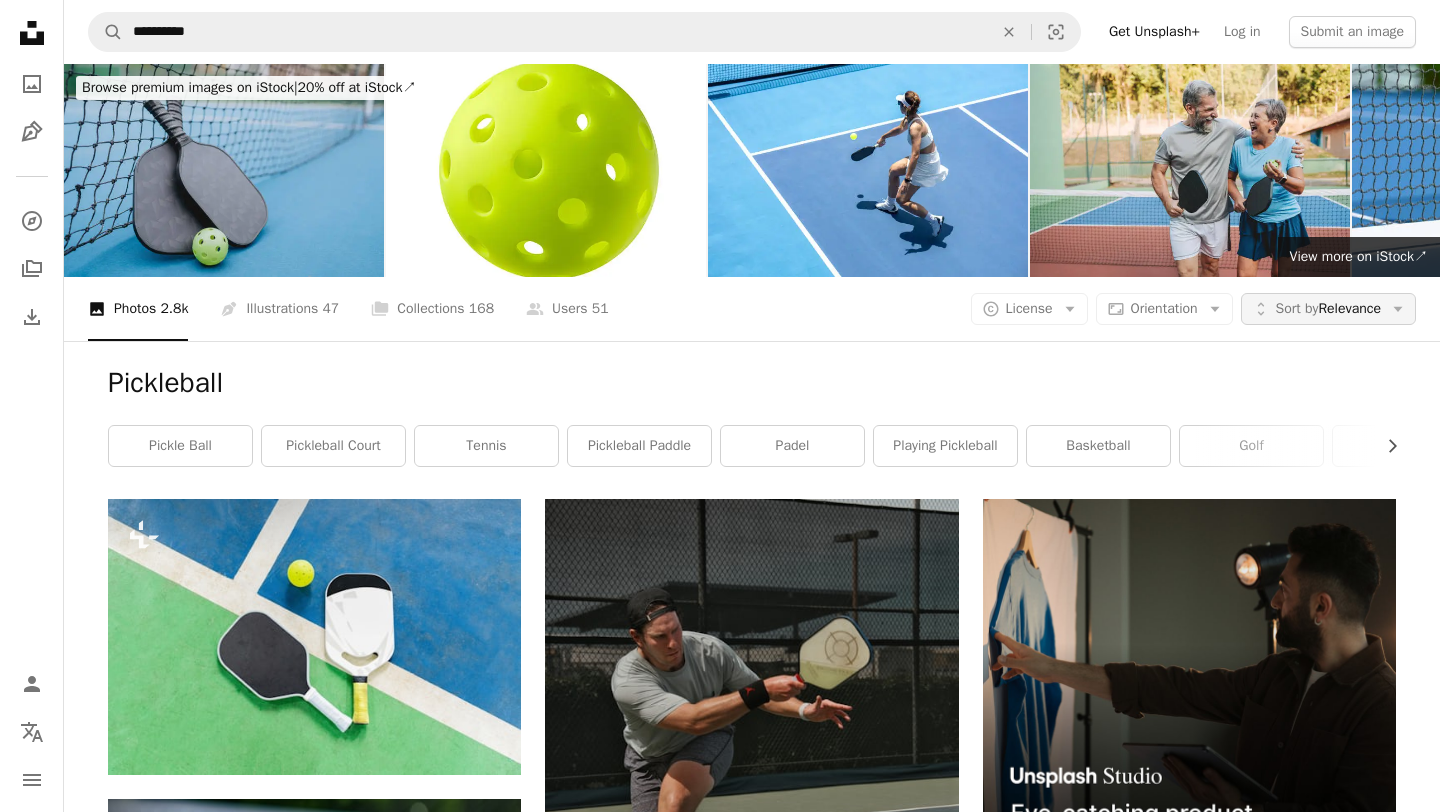 click on "Unfold Sort by  Relevance Arrow down" at bounding box center (1328, 309) 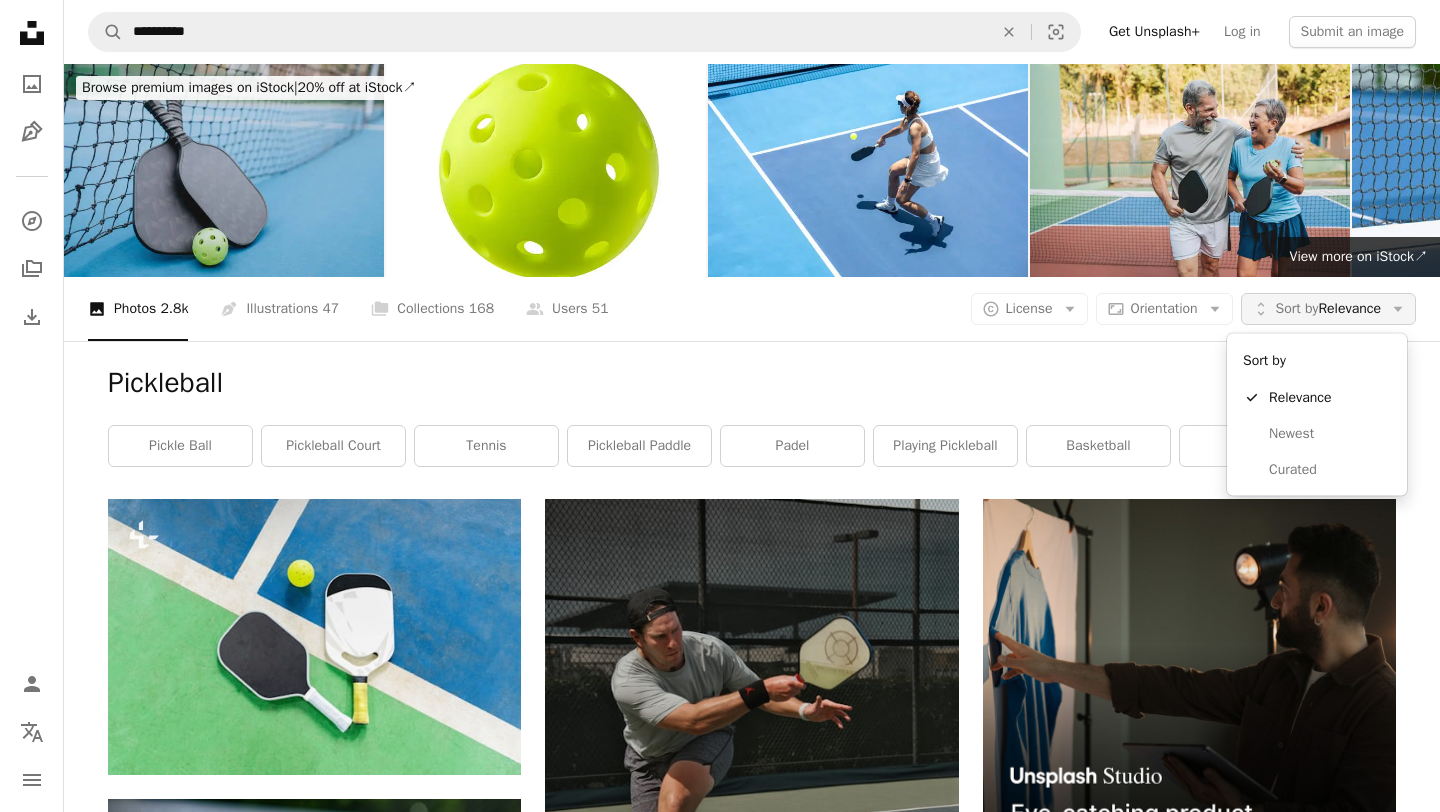 click on "Unfold Sort by  Relevance Arrow down" at bounding box center (1328, 309) 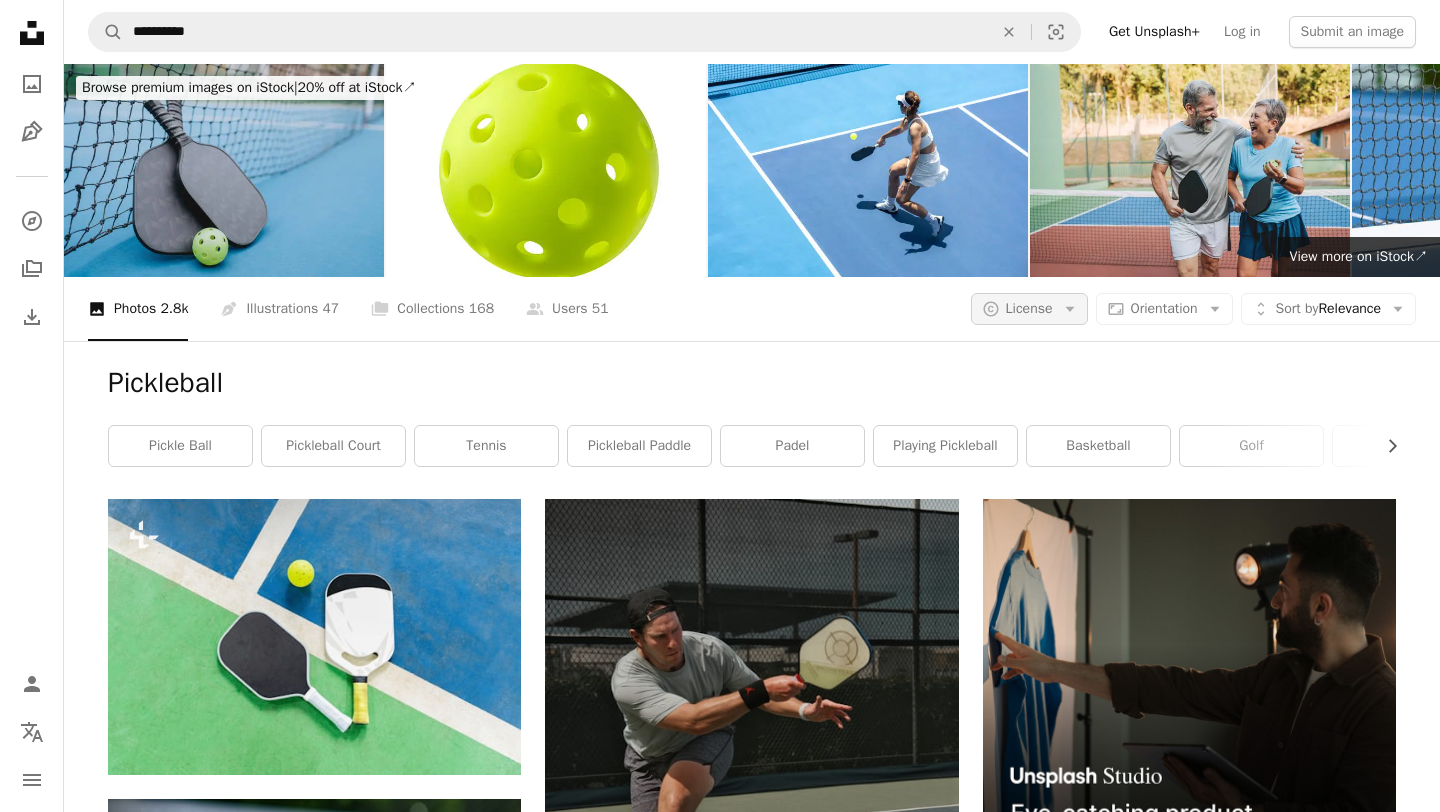 click on "License" at bounding box center [1029, 309] 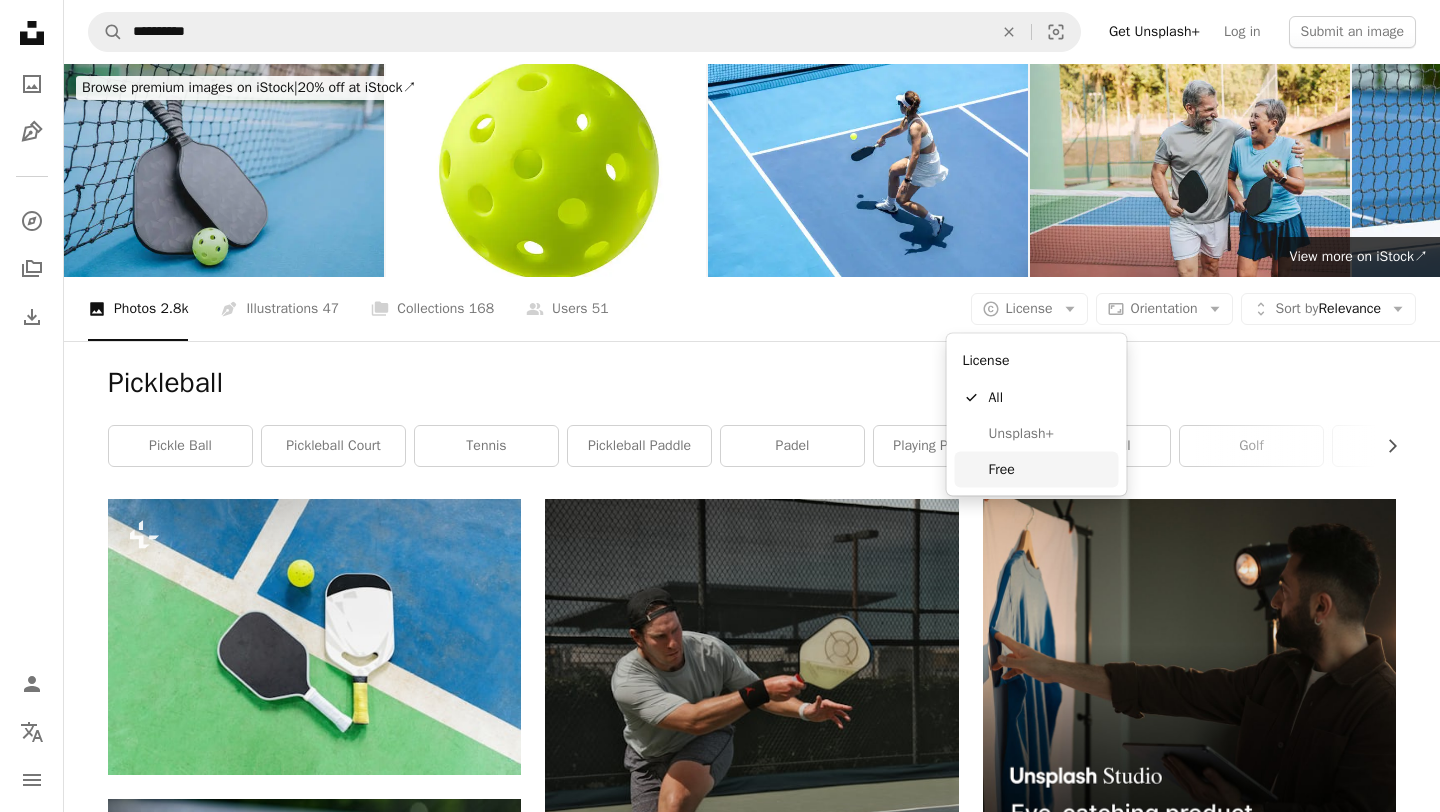 click on "Free" at bounding box center [1050, 469] 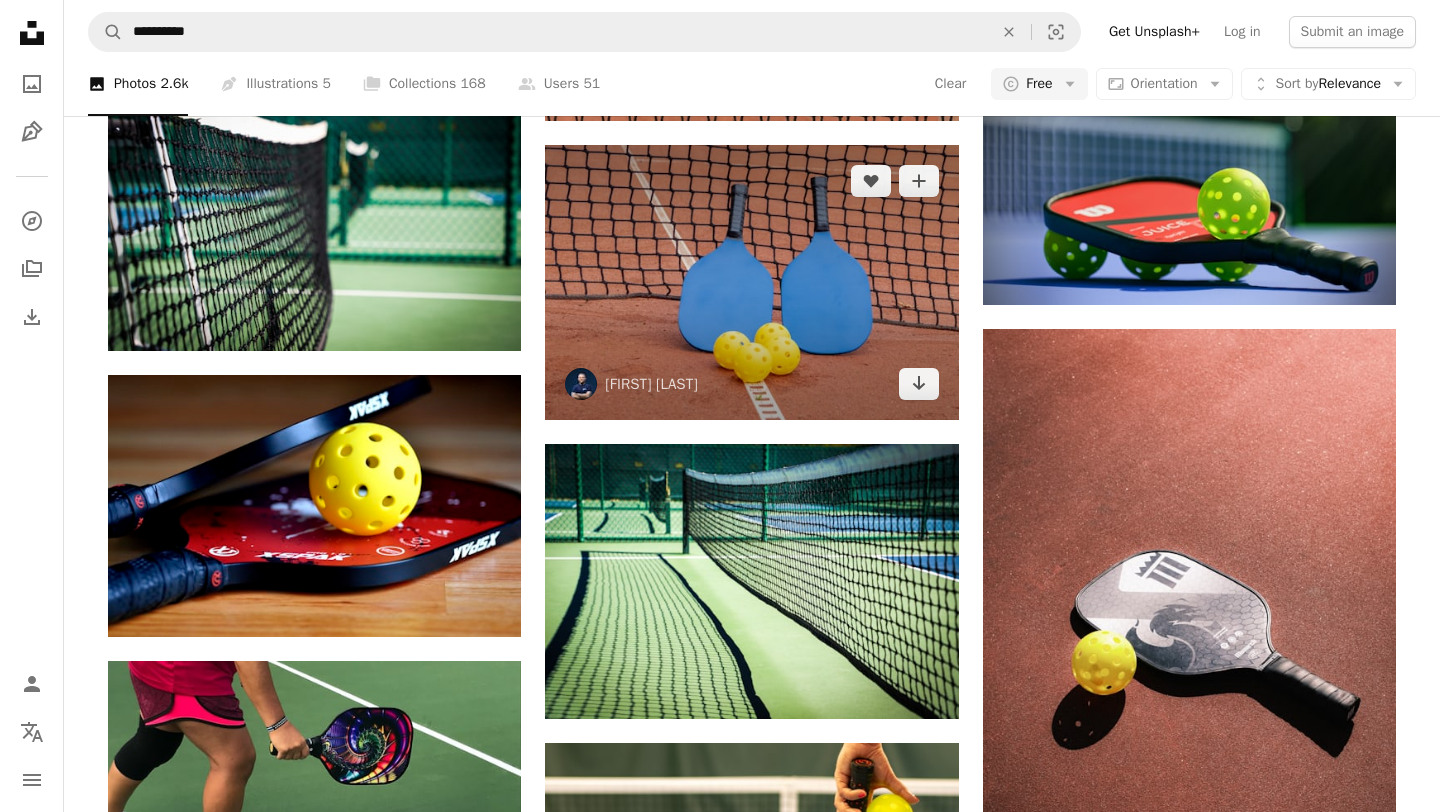 scroll, scrollTop: 952, scrollLeft: 0, axis: vertical 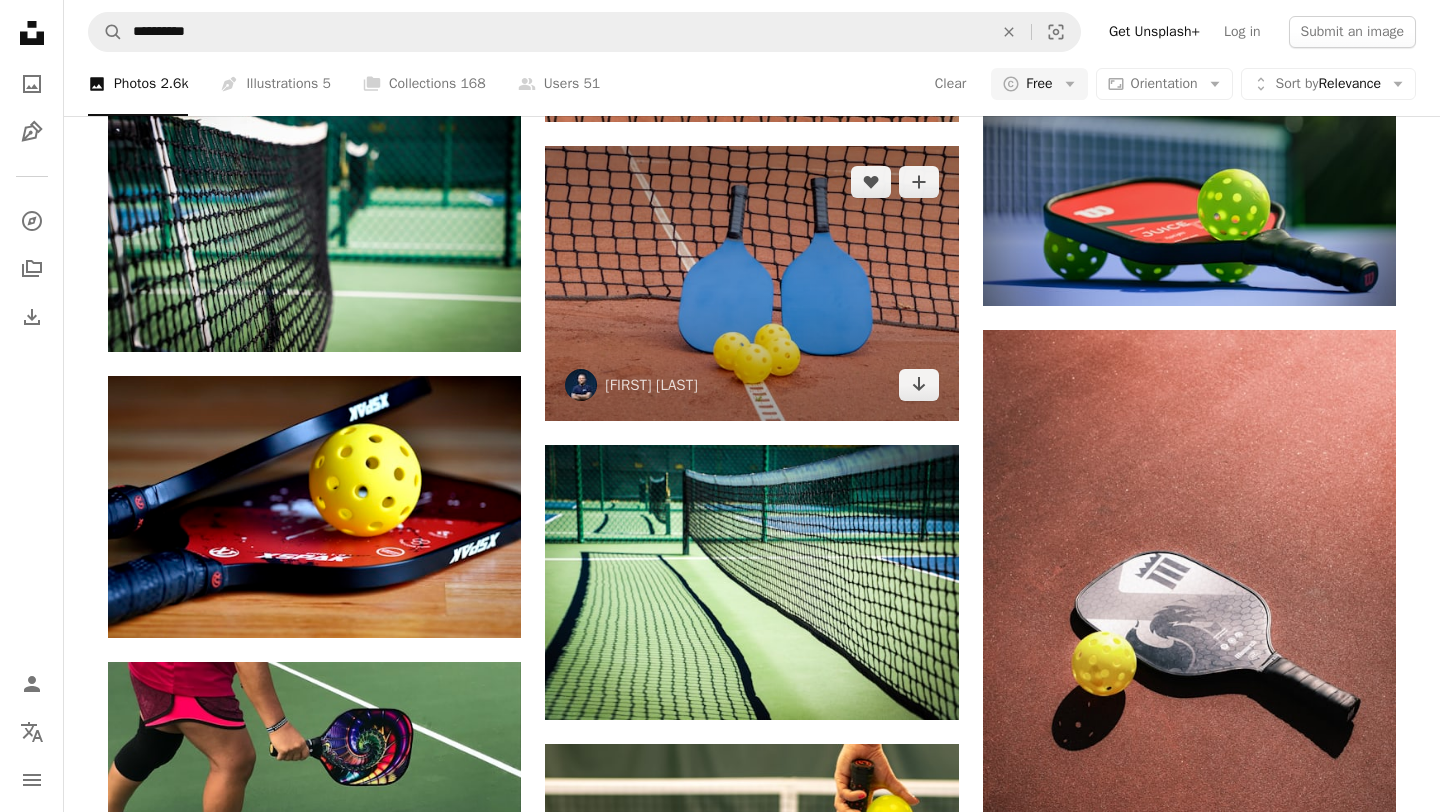 click at bounding box center (751, 283) 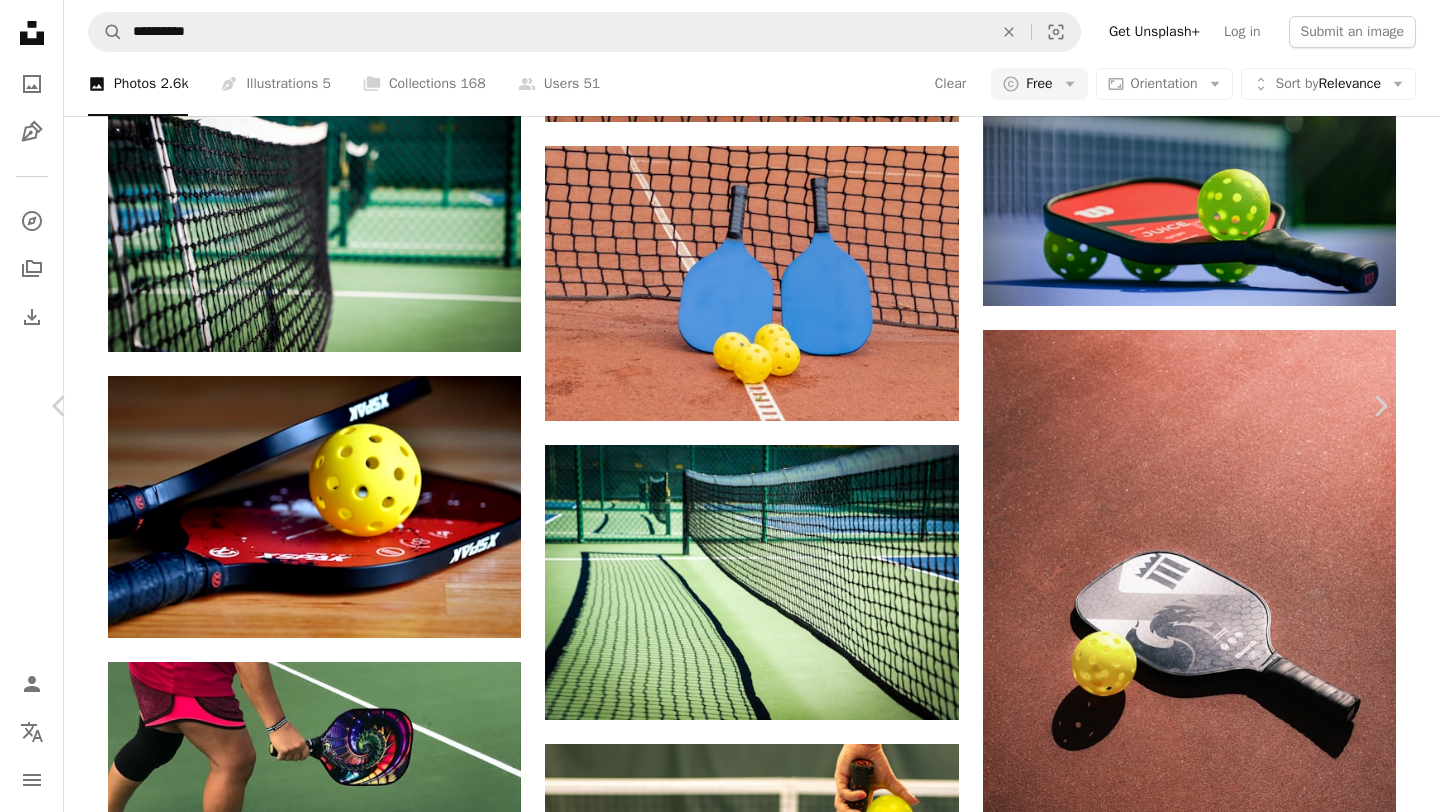 click on "Download free" at bounding box center [1191, 3491] 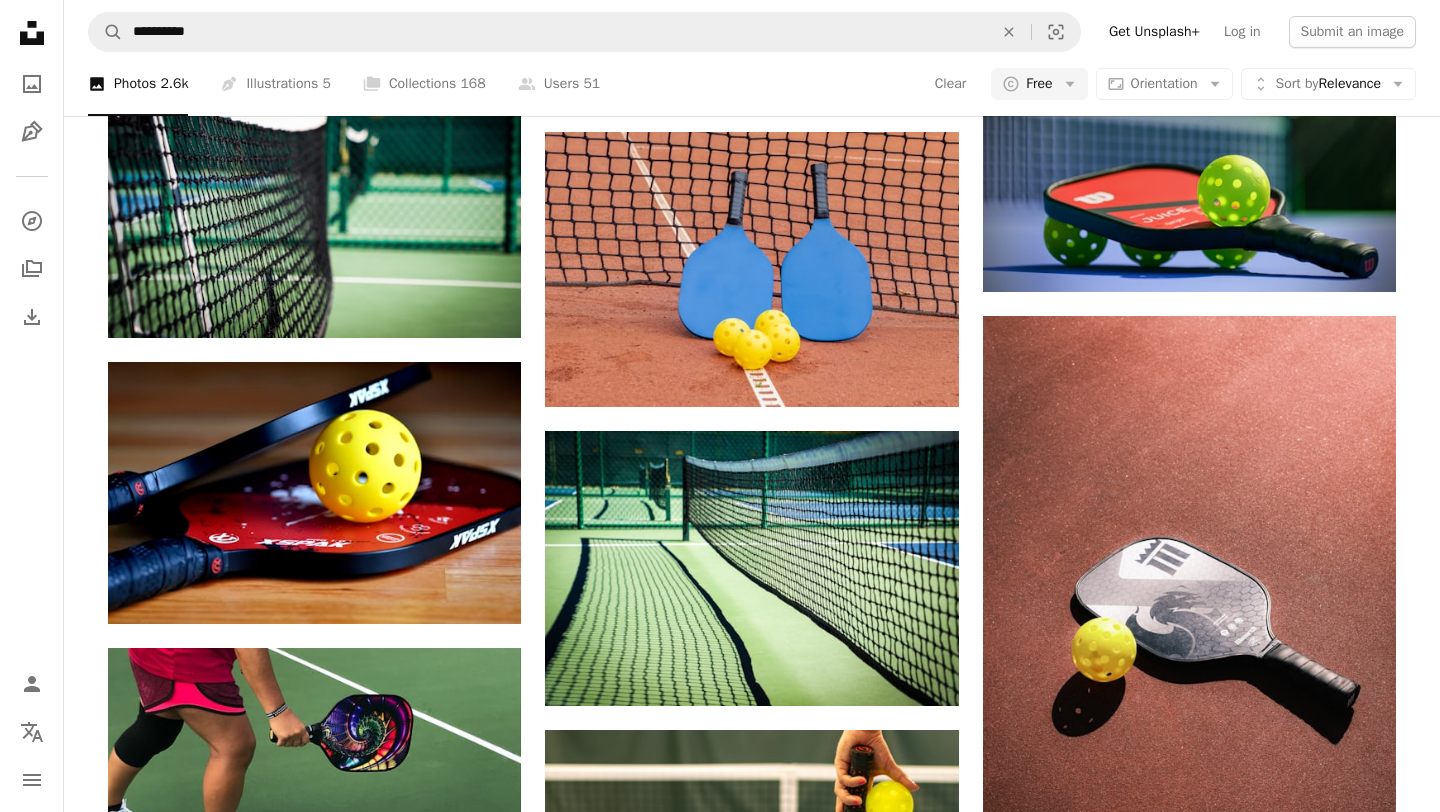 scroll, scrollTop: 965, scrollLeft: 0, axis: vertical 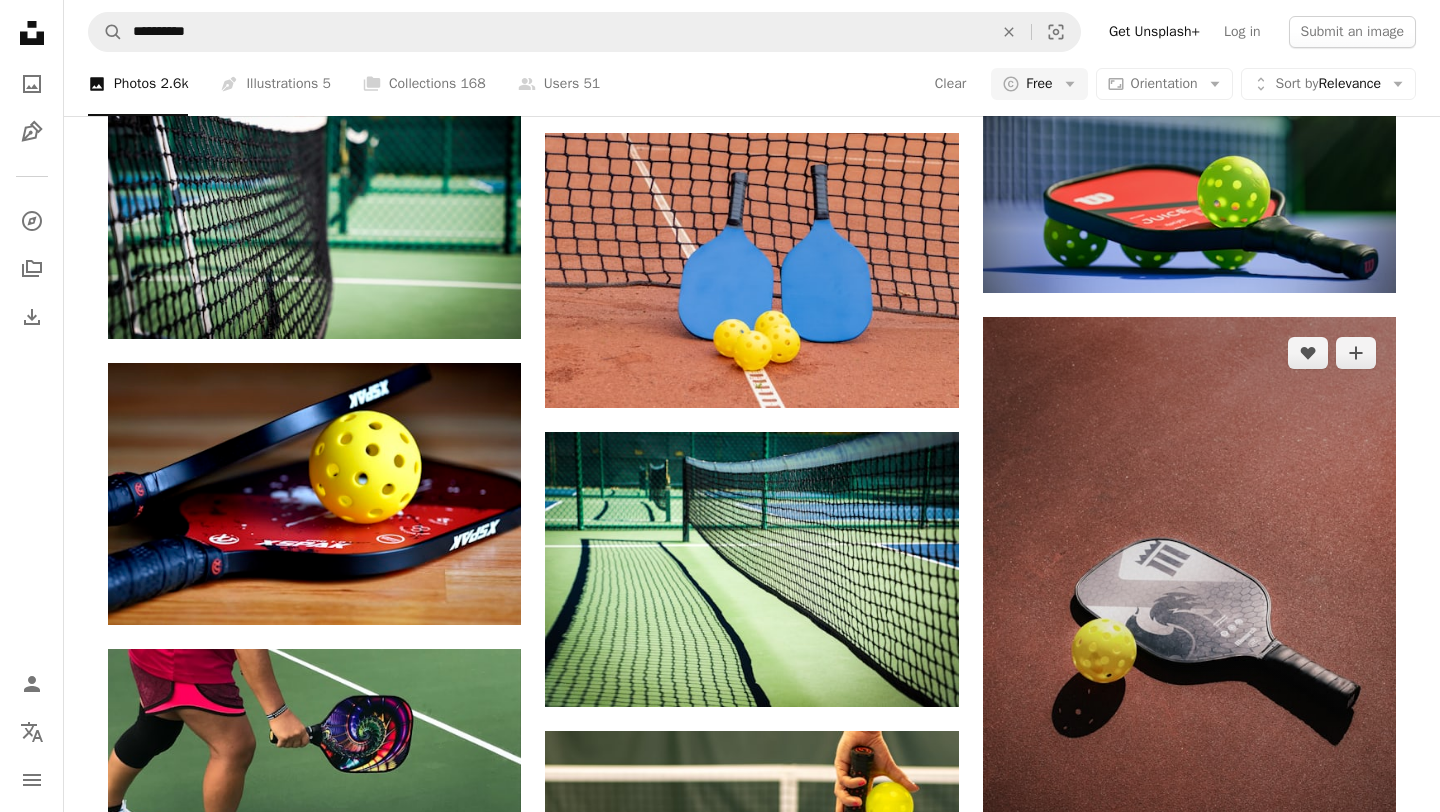 click at bounding box center [1189, 627] 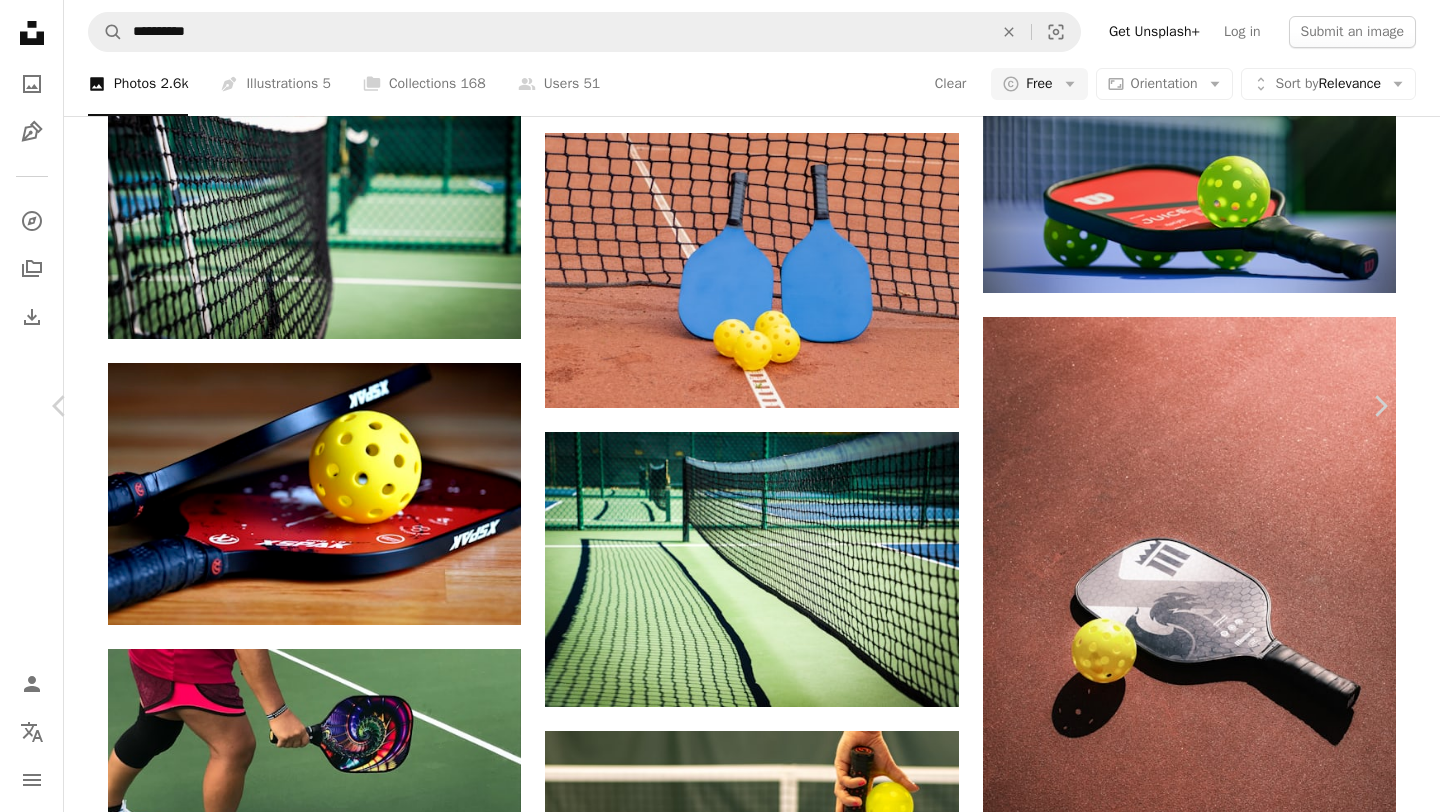 click on "Download free" at bounding box center (1191, 3478) 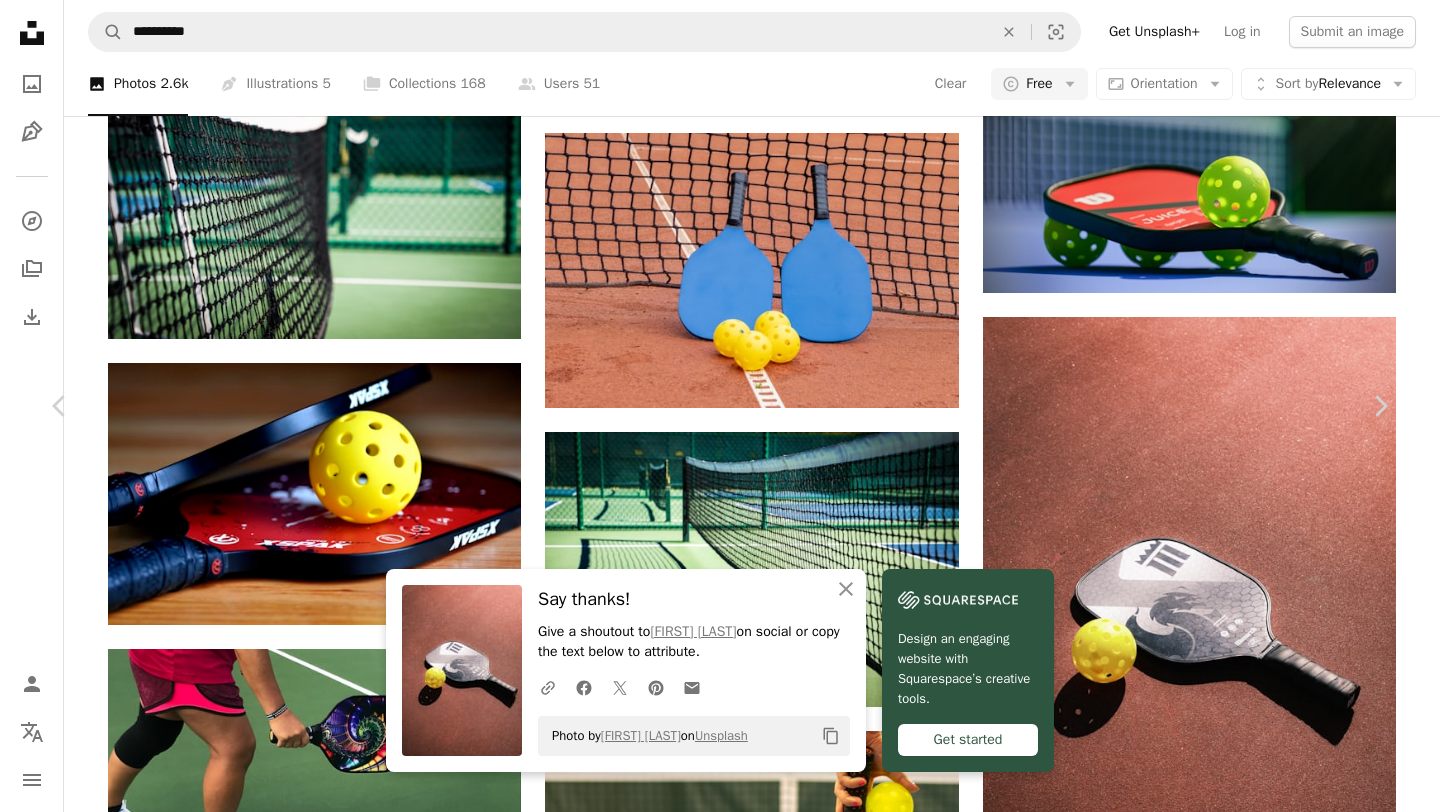 click on "Edit image   Plus sign for Unsplash+" at bounding box center [1071, 3478] 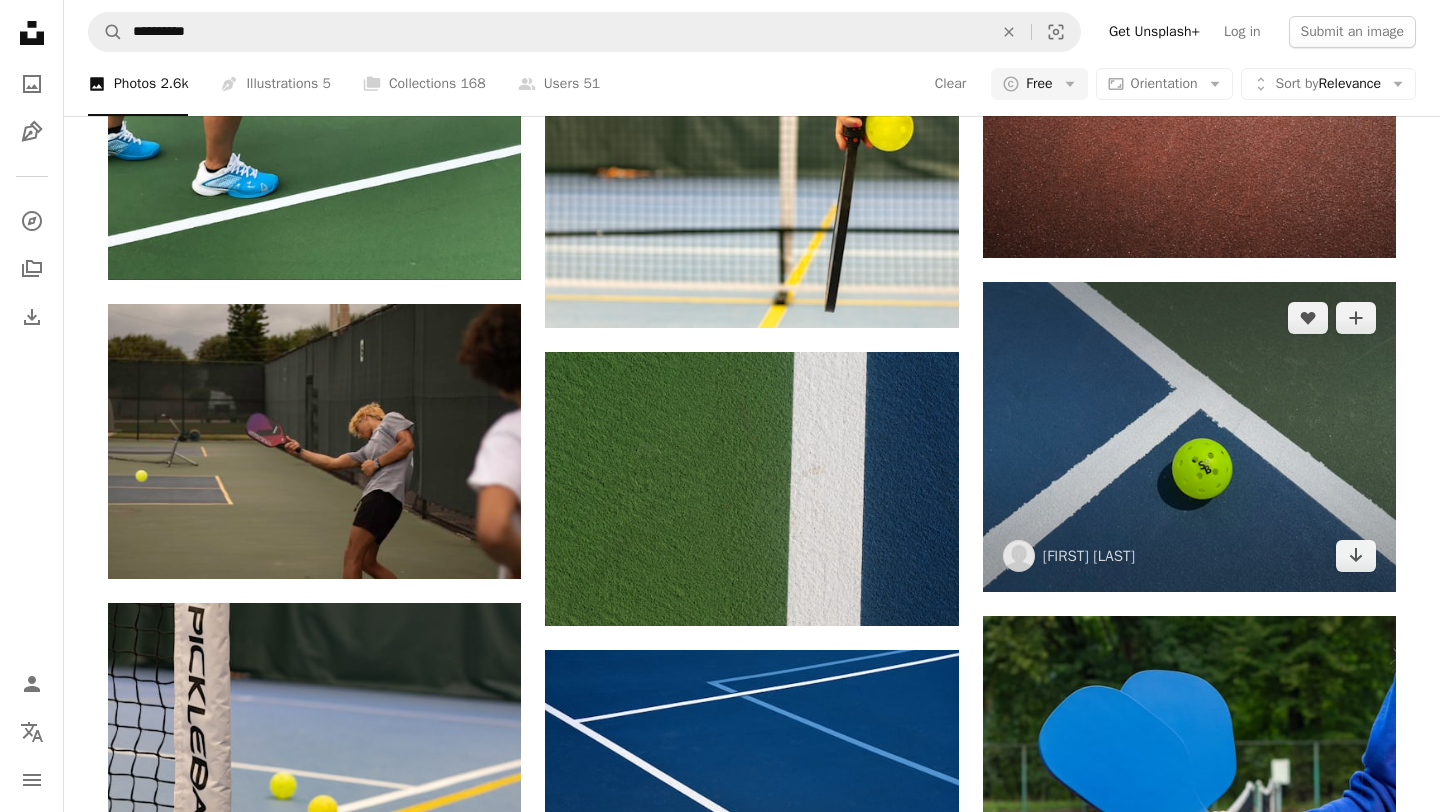scroll, scrollTop: 1641, scrollLeft: 0, axis: vertical 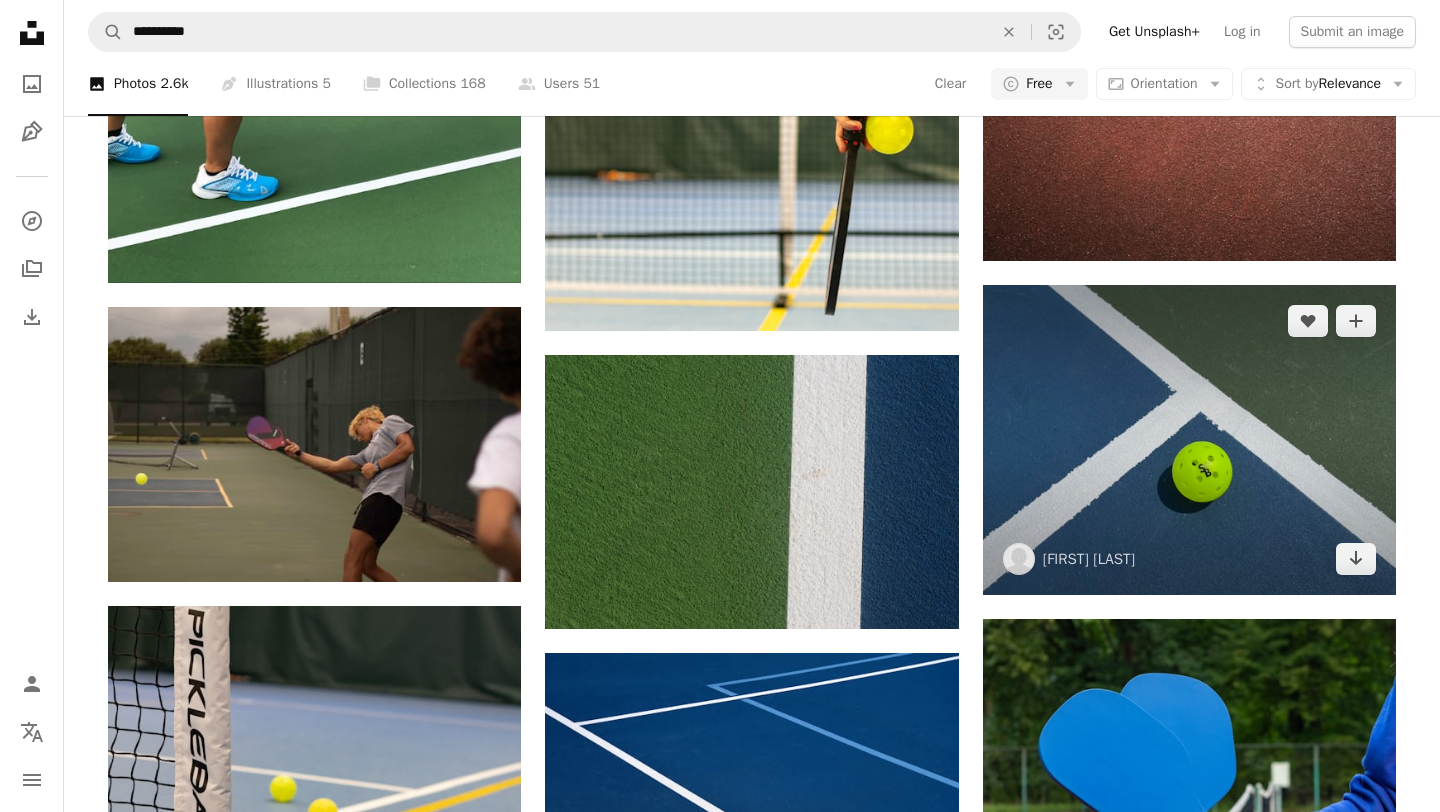 click at bounding box center (1189, 440) 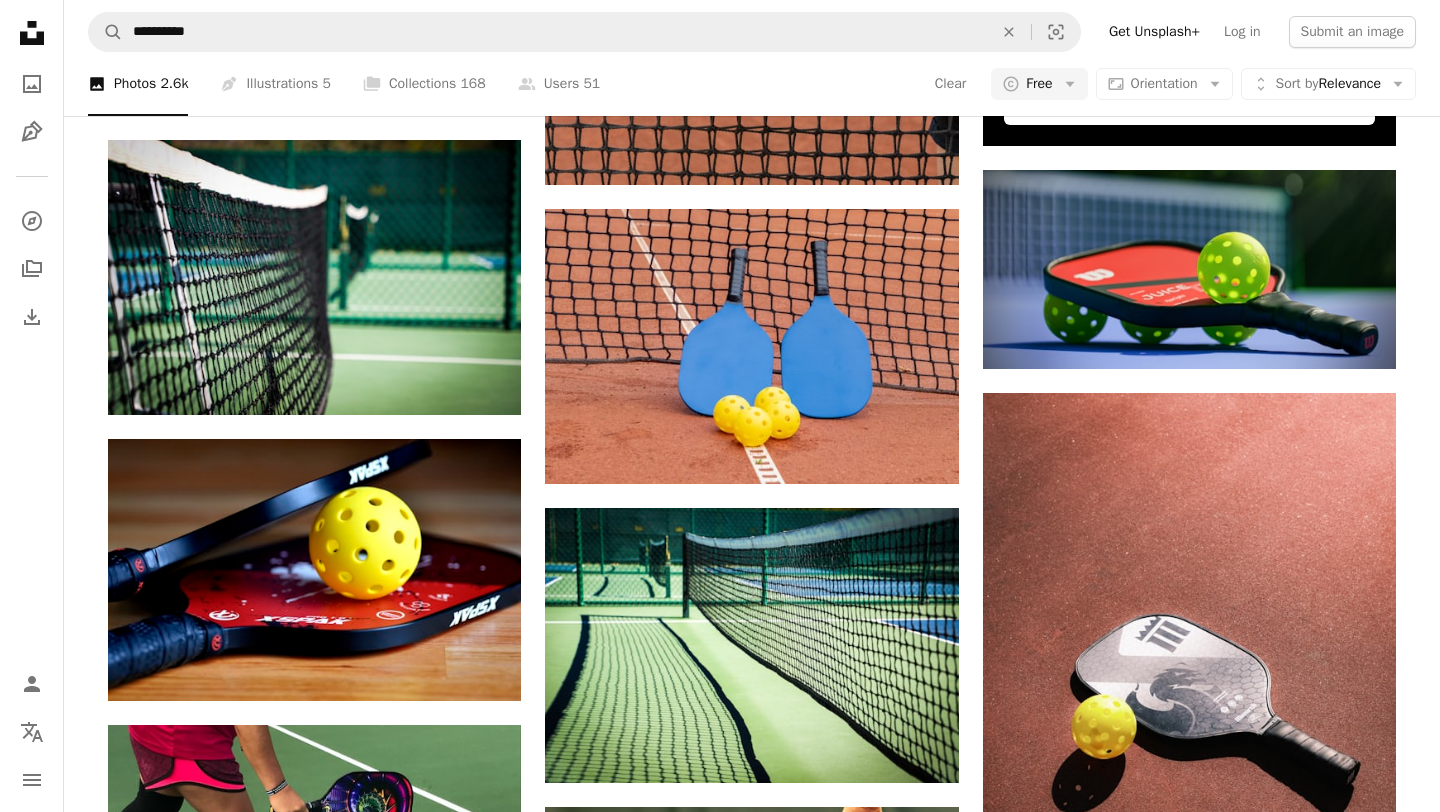 scroll, scrollTop: 891, scrollLeft: 0, axis: vertical 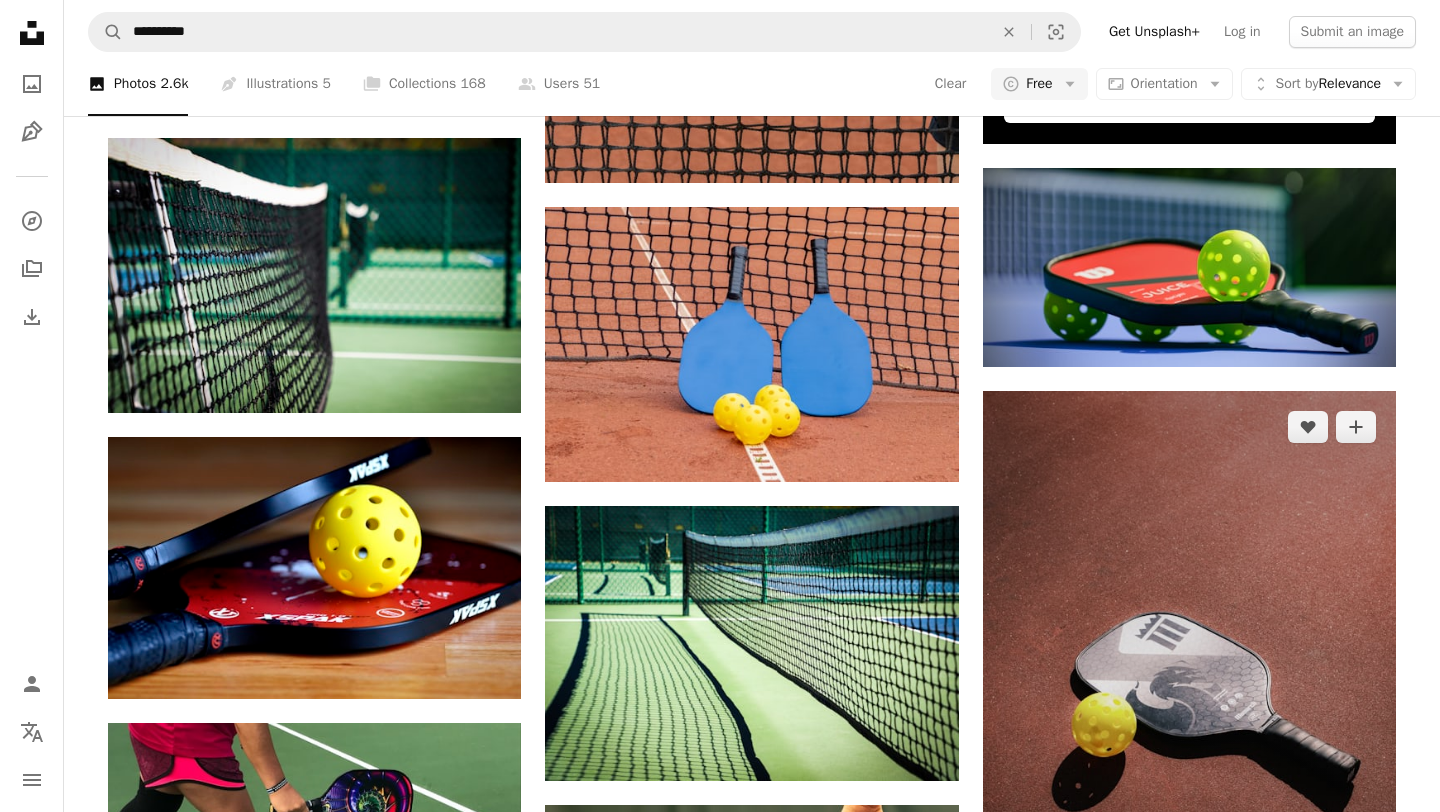click at bounding box center (1189, 701) 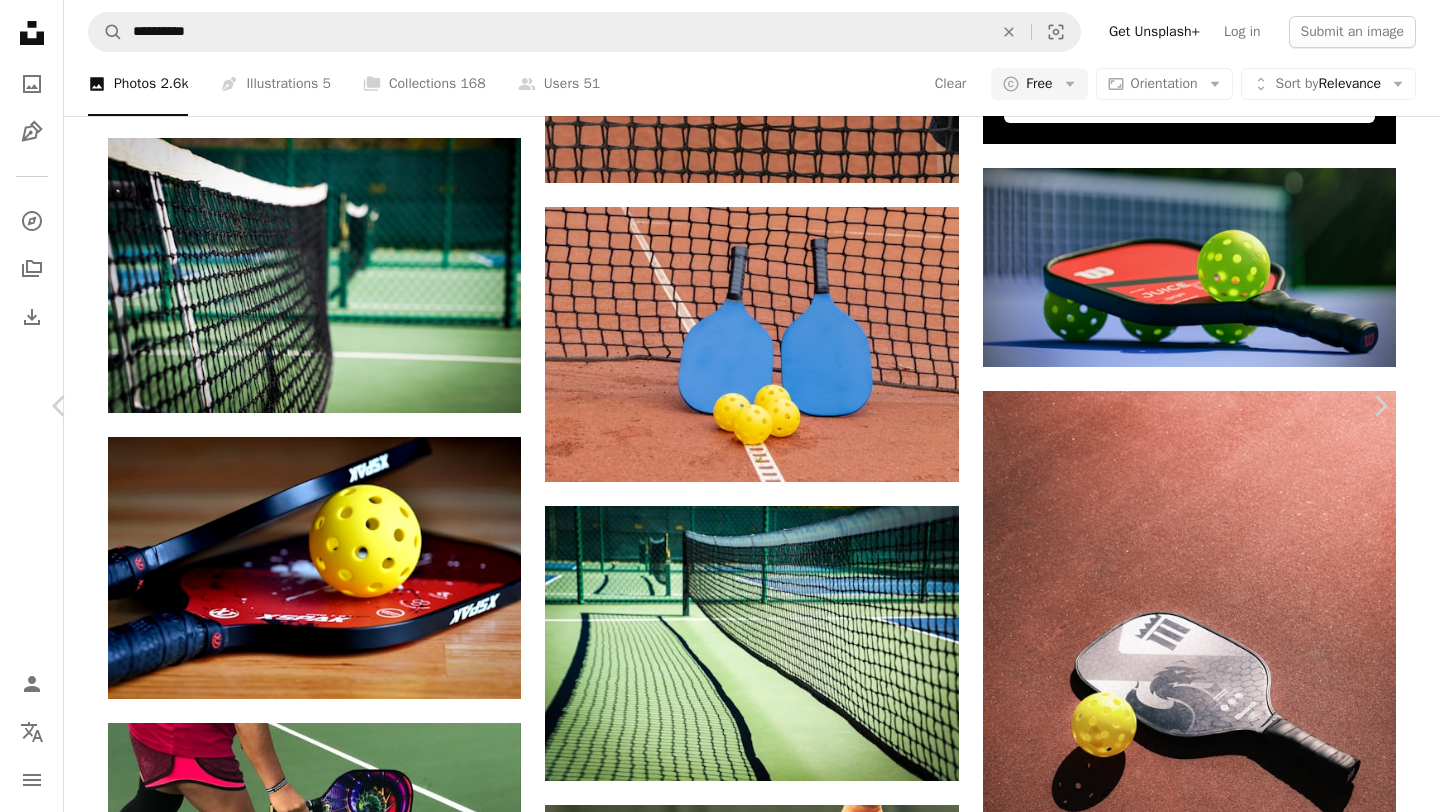 click on "Edit image   Plus sign for Unsplash+" at bounding box center (1071, 3552) 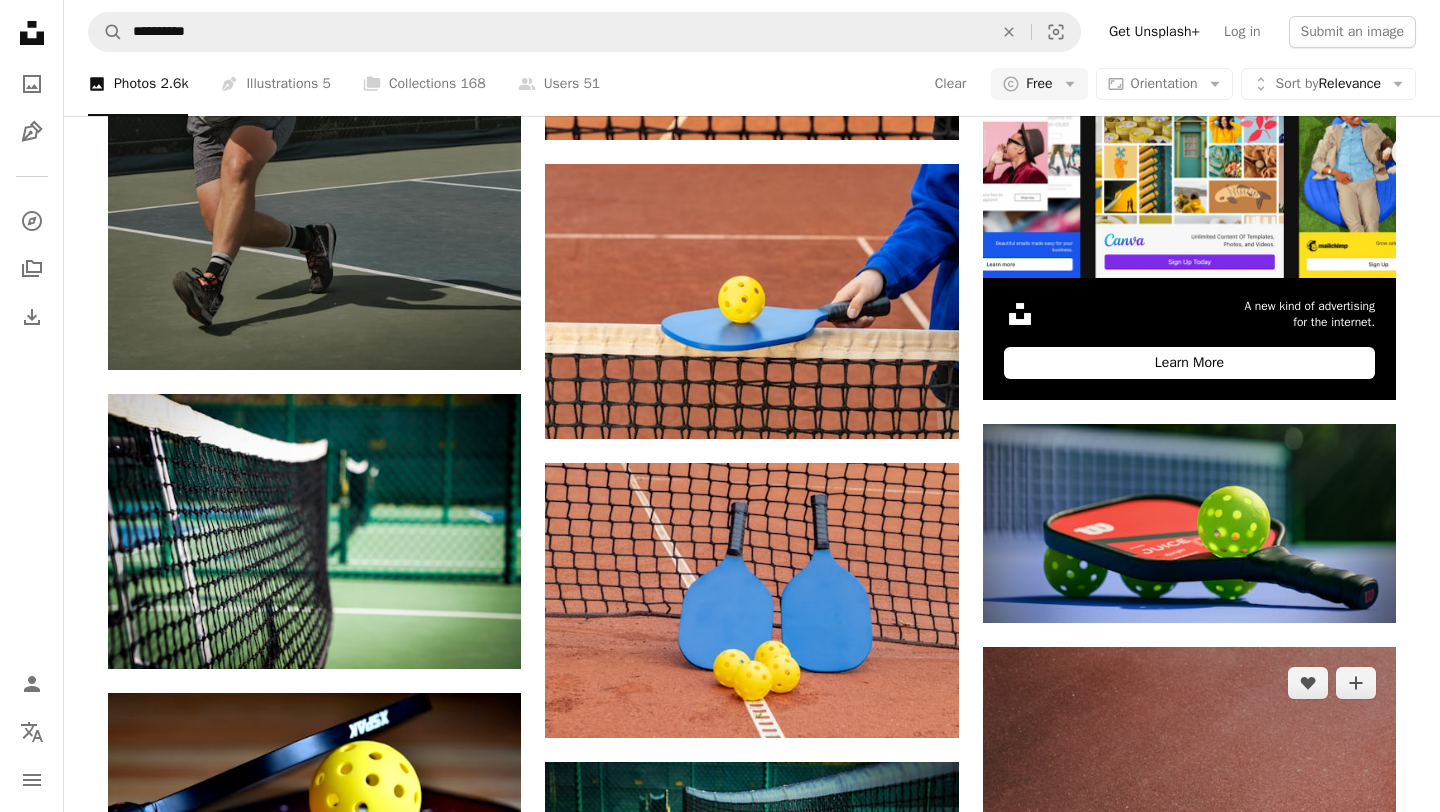 scroll, scrollTop: 531, scrollLeft: 0, axis: vertical 